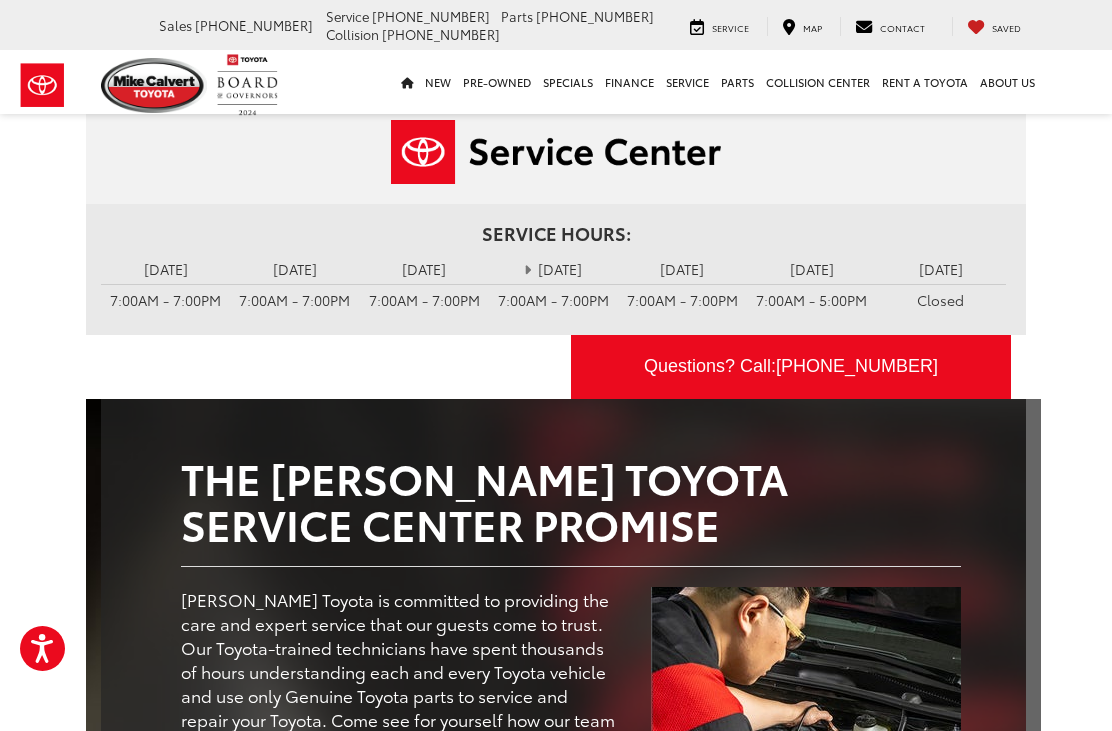 scroll, scrollTop: 0, scrollLeft: 0, axis: both 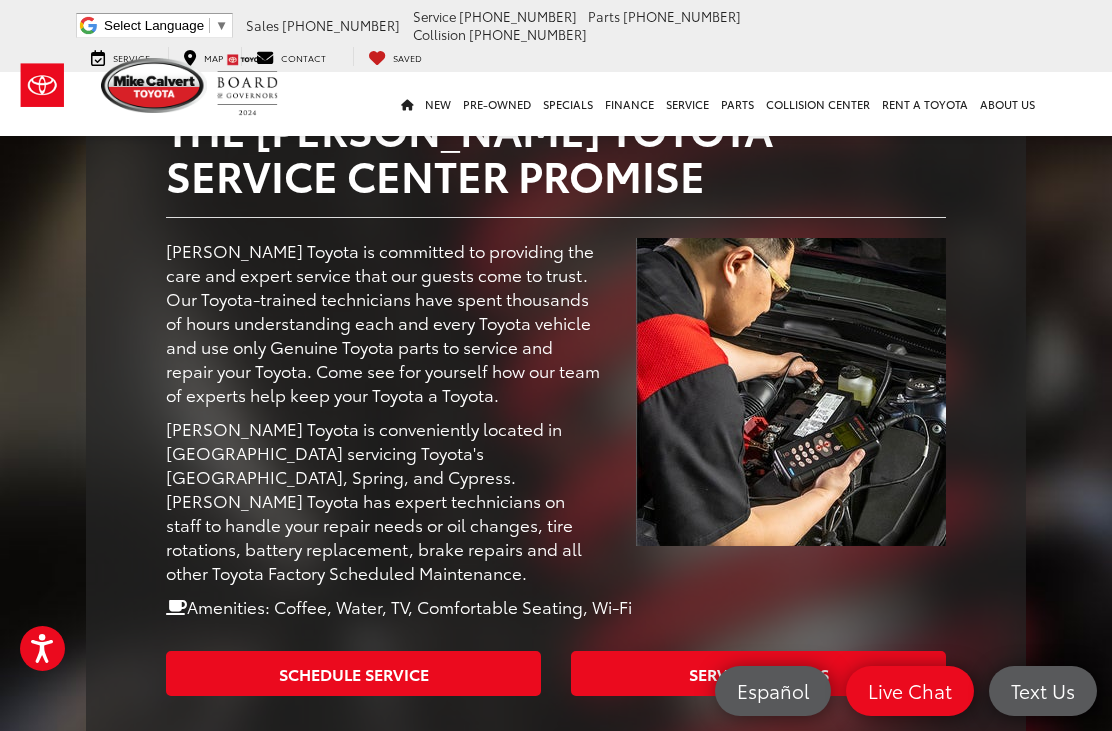click on "Service Specials" at bounding box center [758, 673] 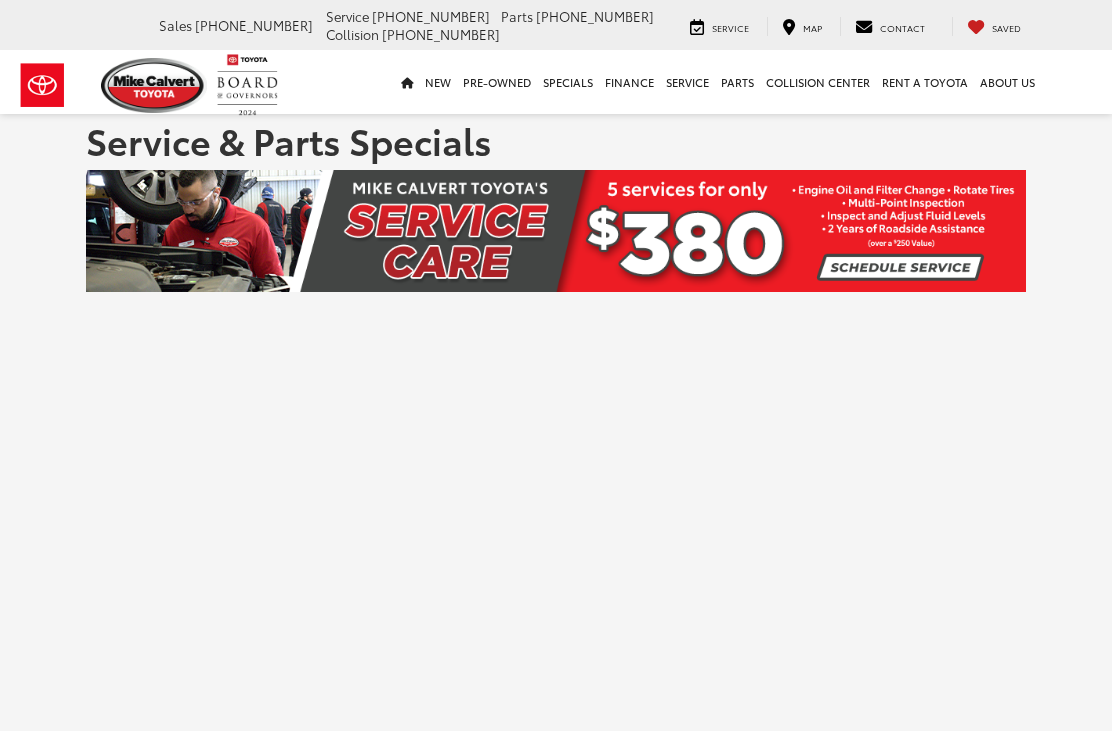 scroll, scrollTop: 0, scrollLeft: 0, axis: both 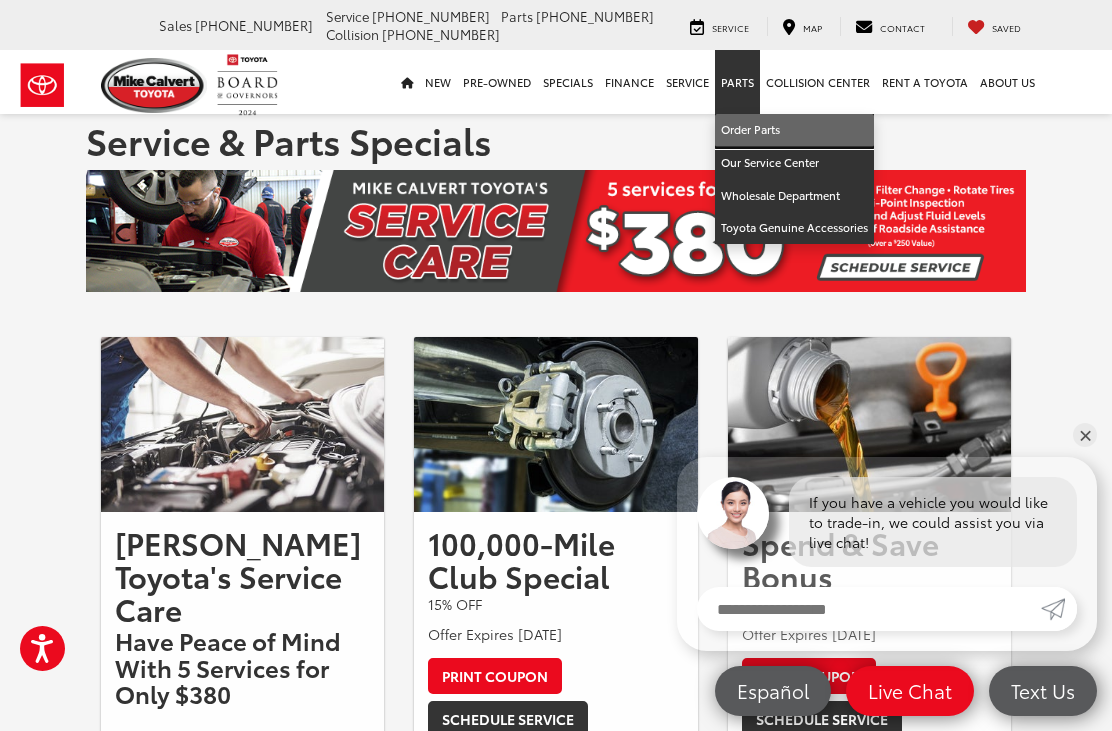 click on "Order Parts" at bounding box center (794, 130) 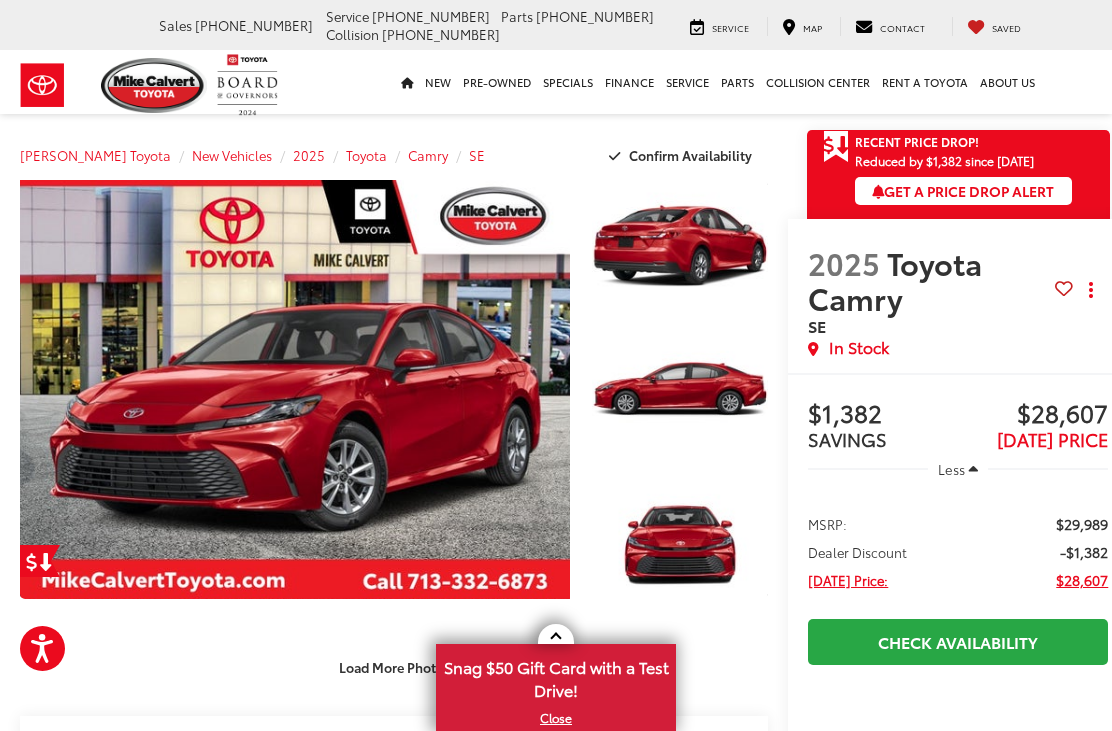 scroll, scrollTop: 0, scrollLeft: 0, axis: both 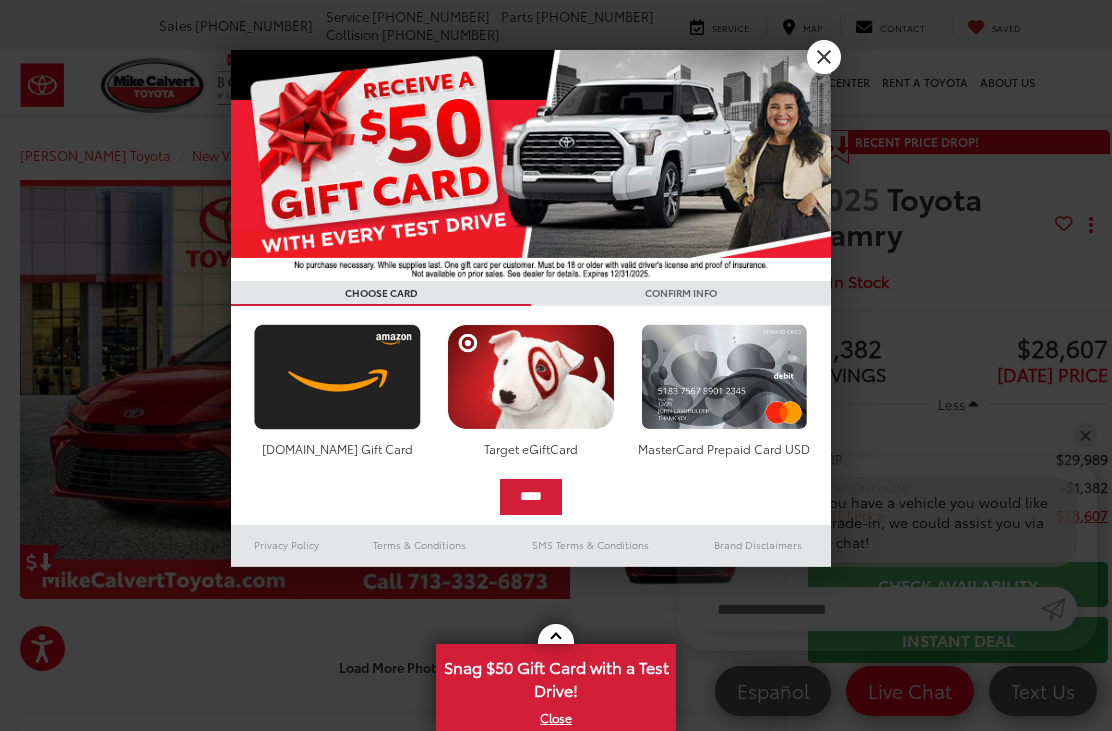 click on "X" at bounding box center (824, 57) 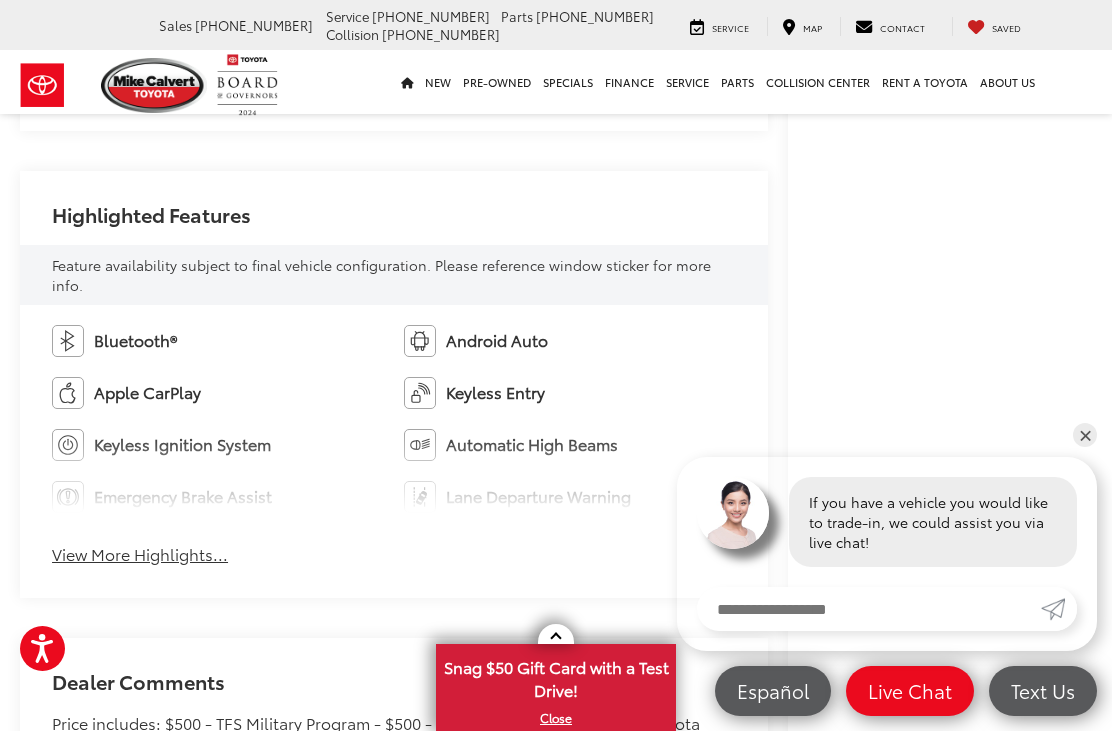 scroll, scrollTop: 1088, scrollLeft: 0, axis: vertical 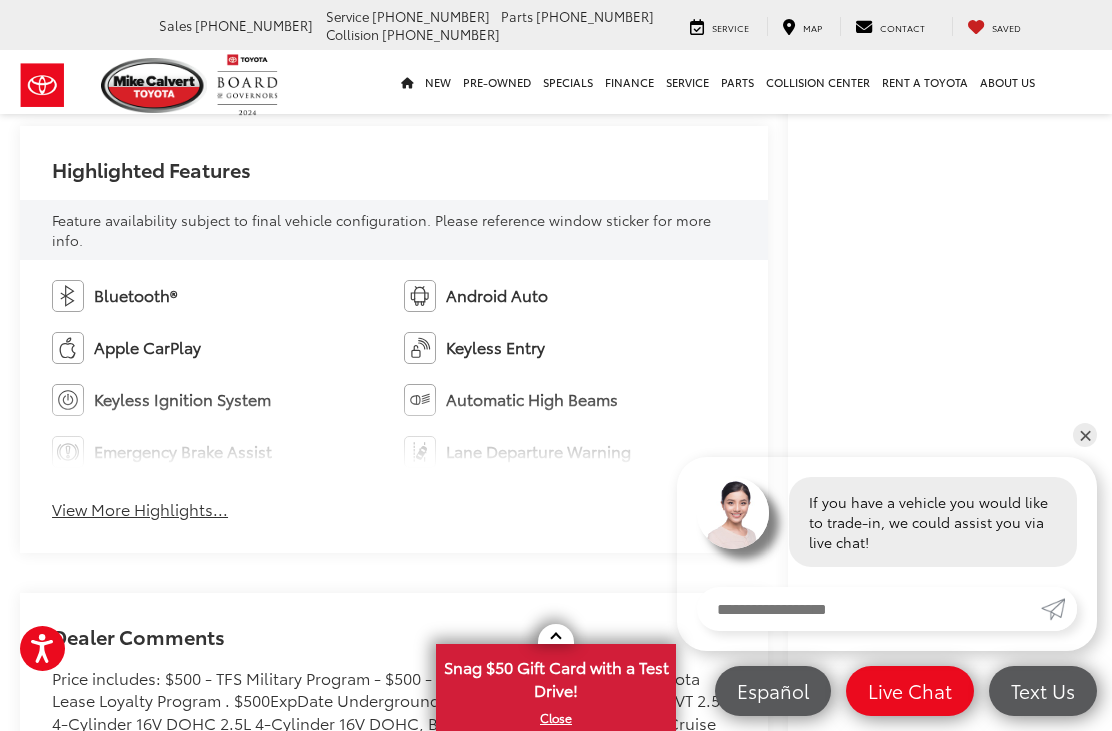 click on "View More Highlights..." at bounding box center (140, 509) 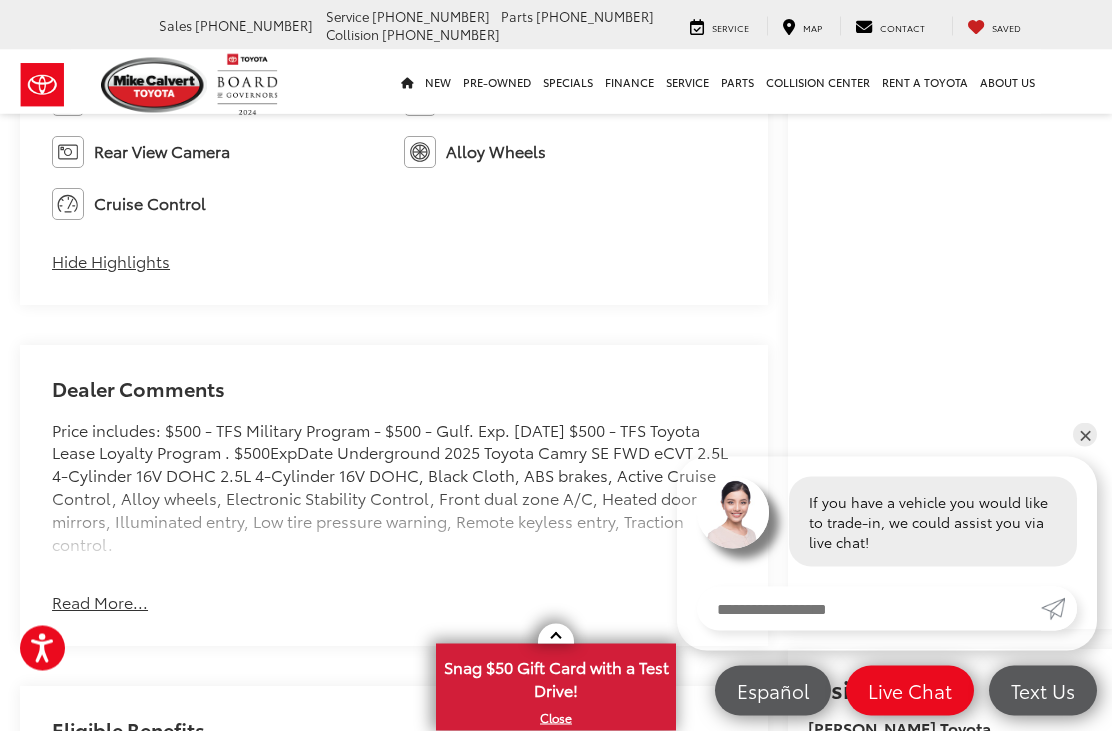click on "Read More..." at bounding box center (100, 603) 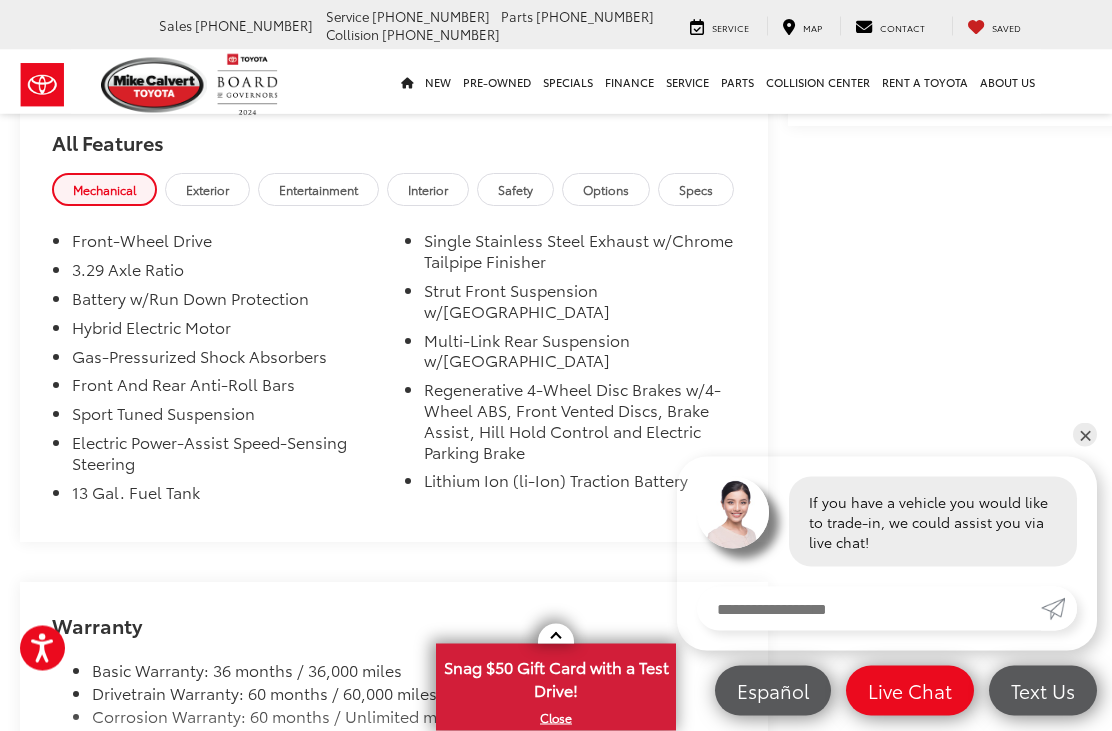 scroll, scrollTop: 2318, scrollLeft: 0, axis: vertical 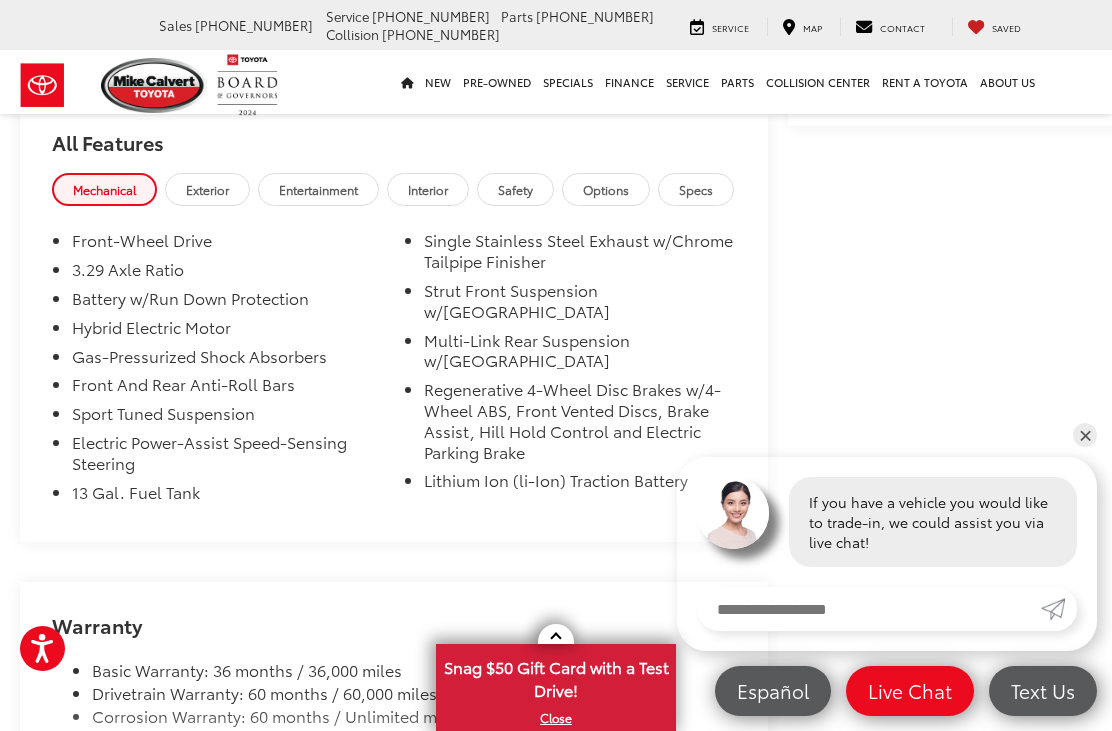 click on "Safety" at bounding box center (515, 189) 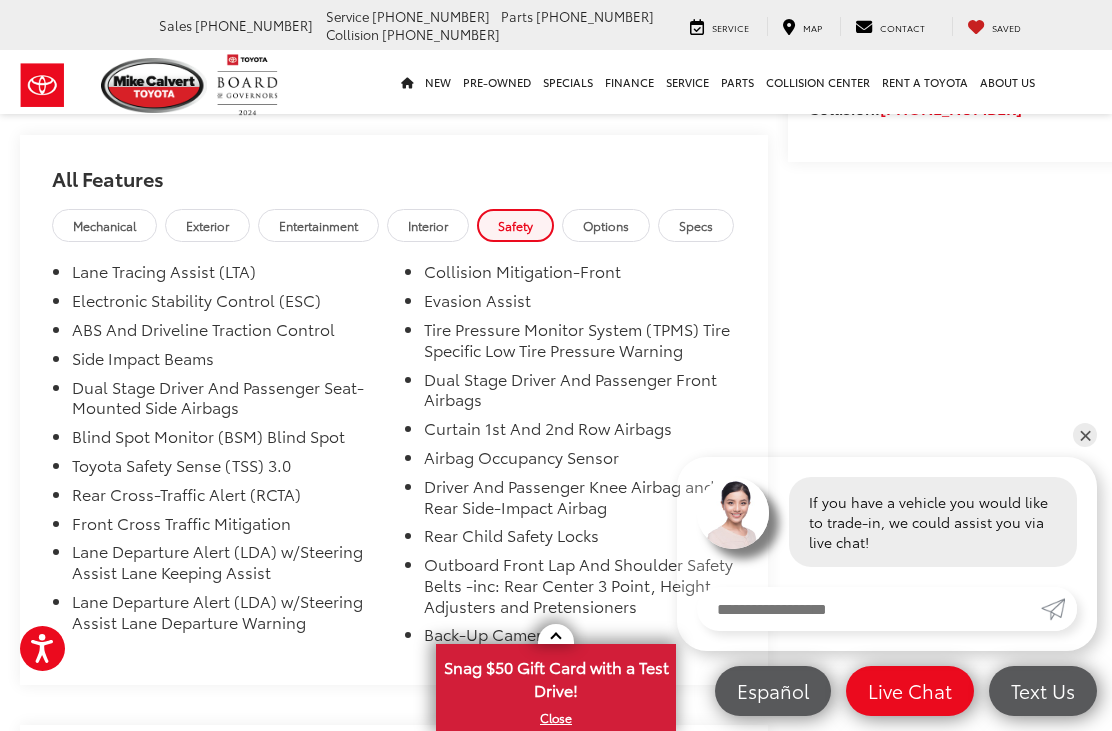 scroll, scrollTop: 2281, scrollLeft: 0, axis: vertical 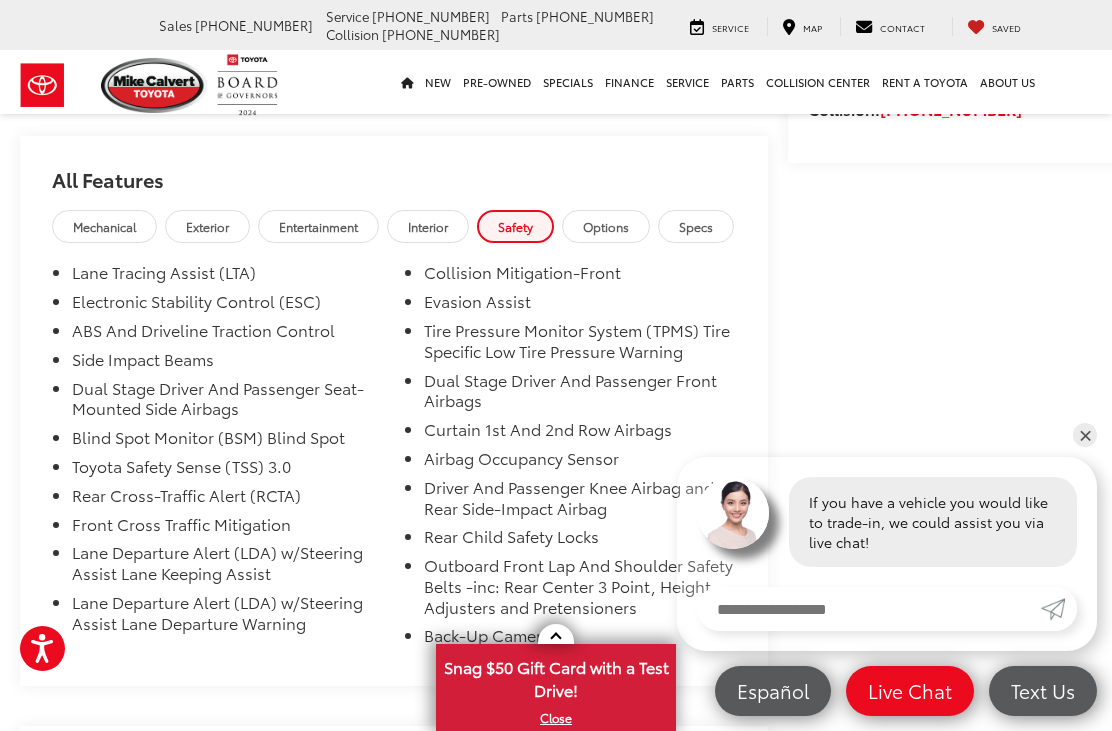click on "Entertainment" at bounding box center (318, 226) 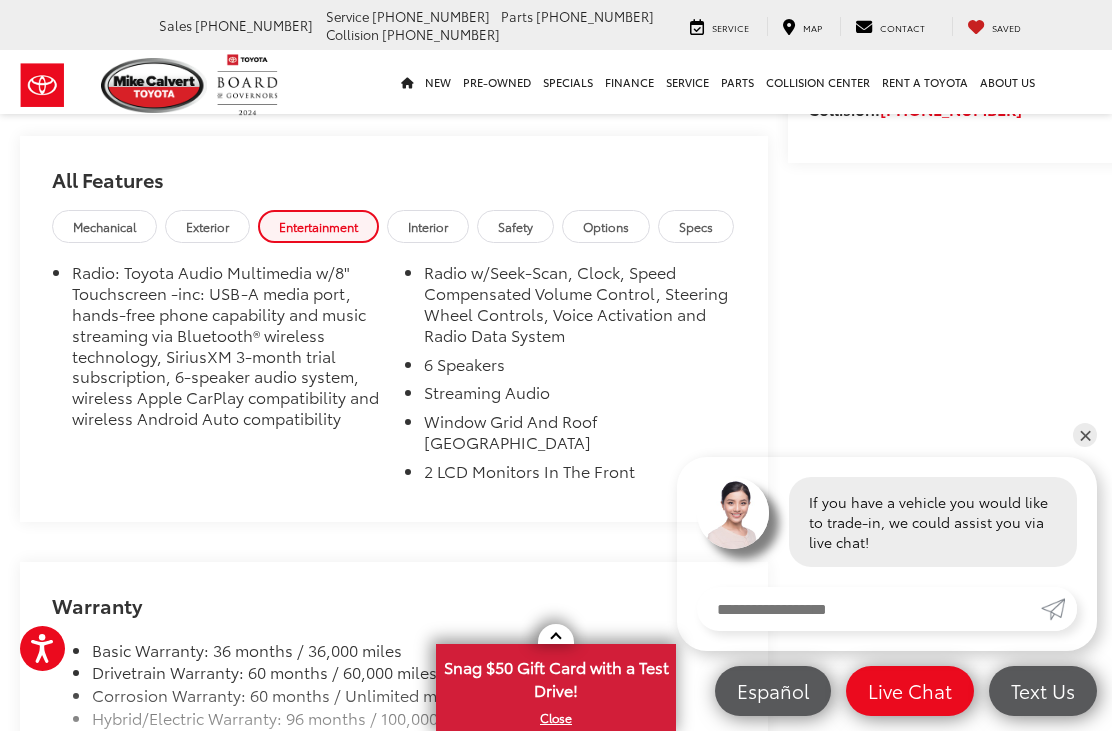 click on "Exterior" at bounding box center [207, 226] 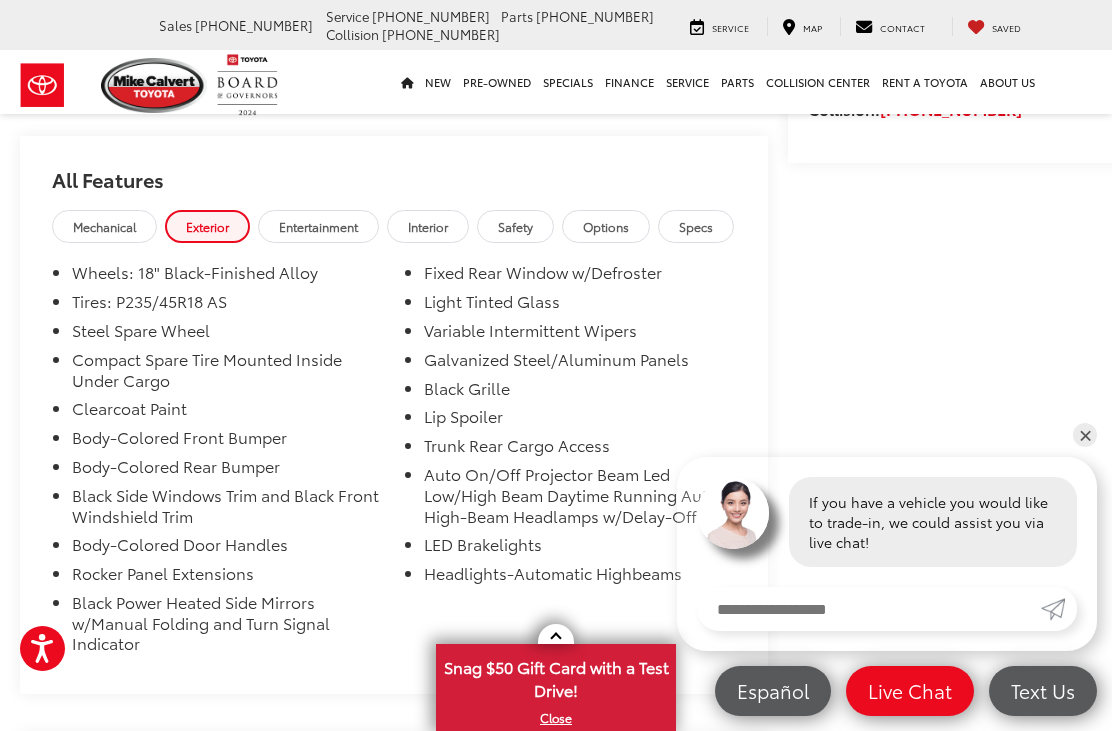 click on "Options" at bounding box center (606, 226) 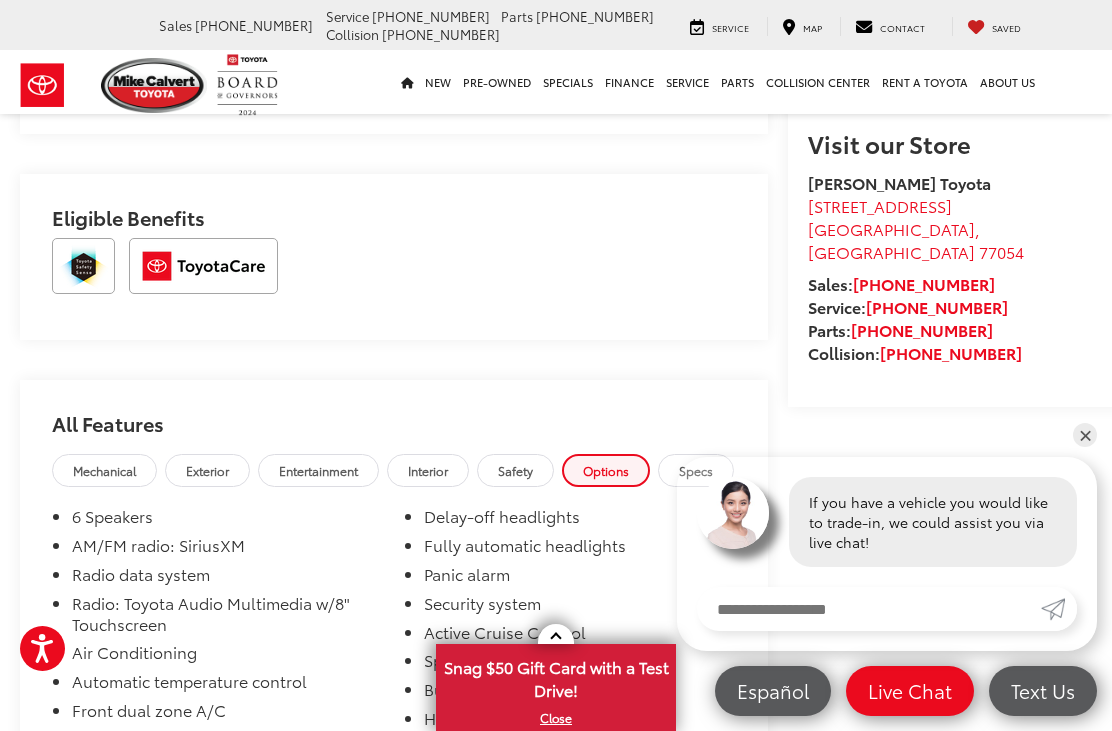 scroll, scrollTop: 2036, scrollLeft: 0, axis: vertical 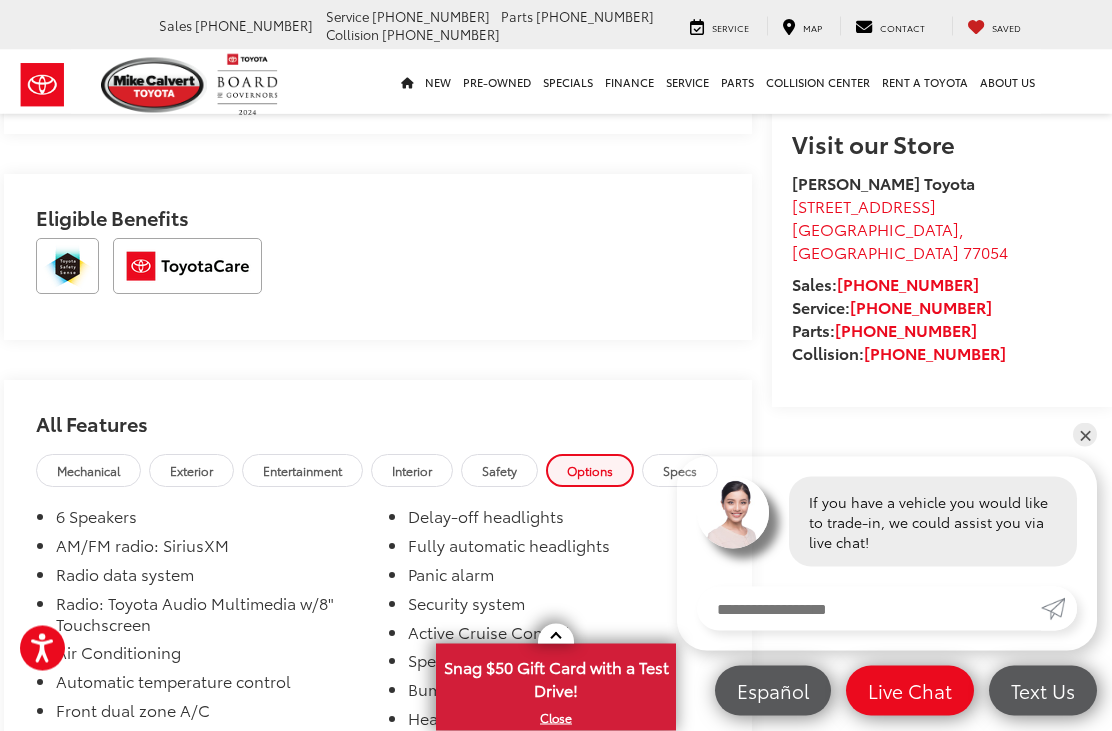 click on "Specs" at bounding box center (680, 471) 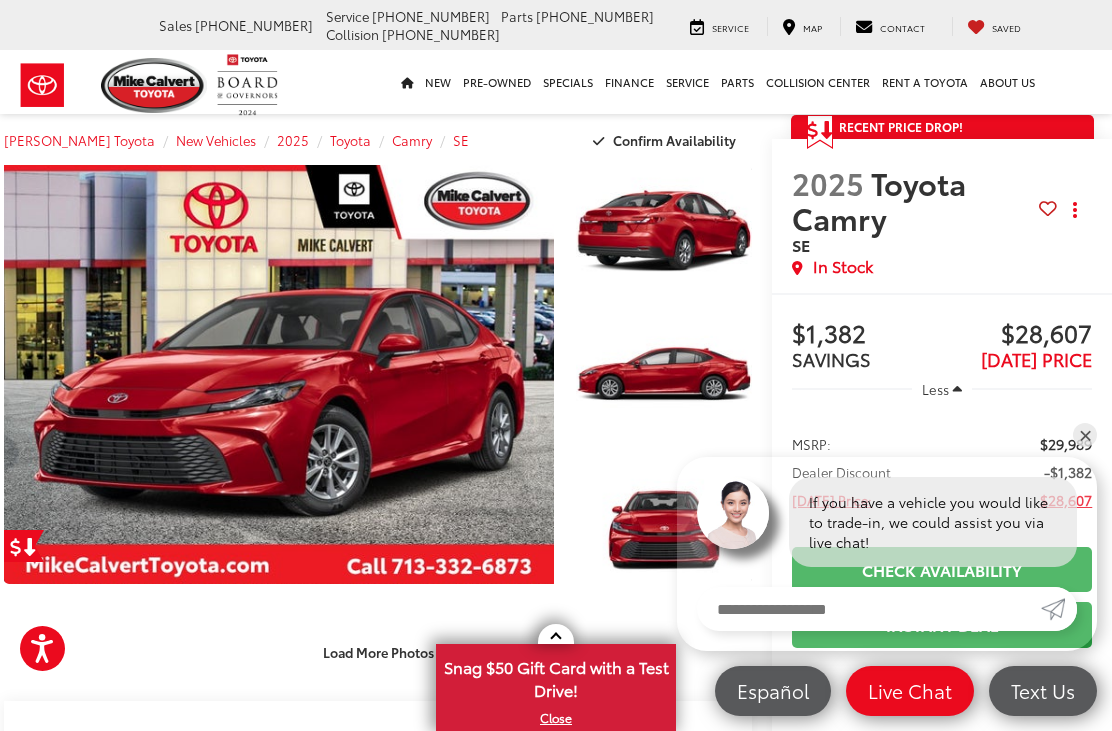 scroll, scrollTop: 0, scrollLeft: 18, axis: horizontal 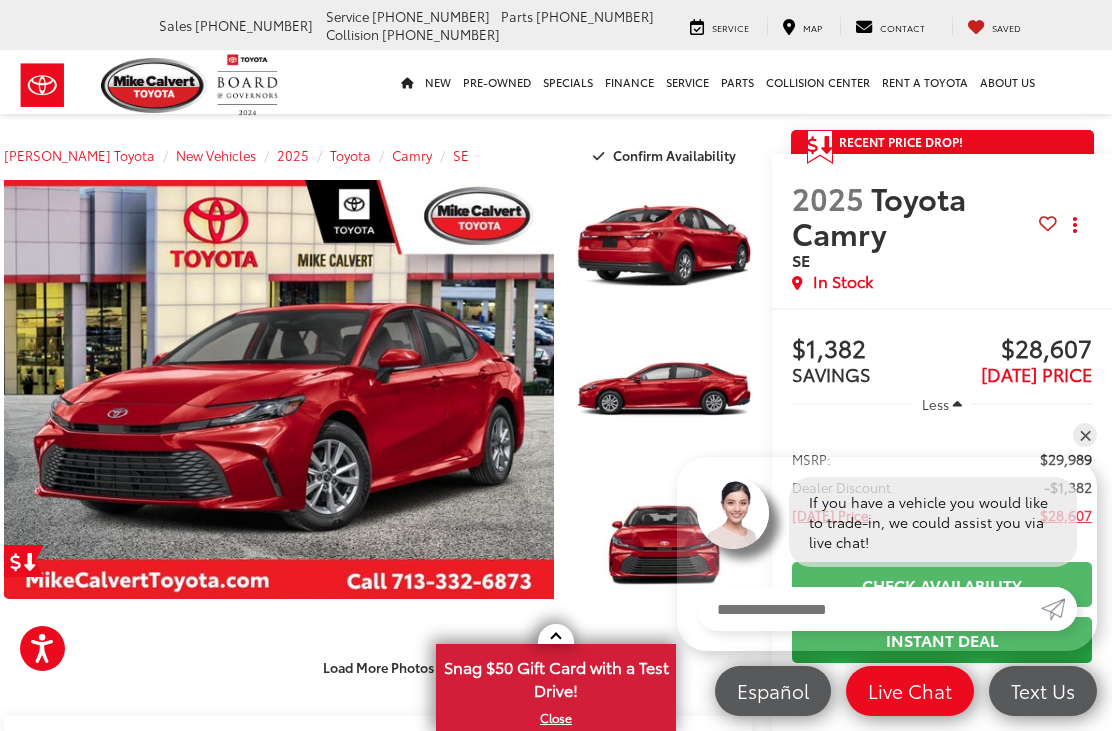 click on "Camry" at bounding box center (412, 155) 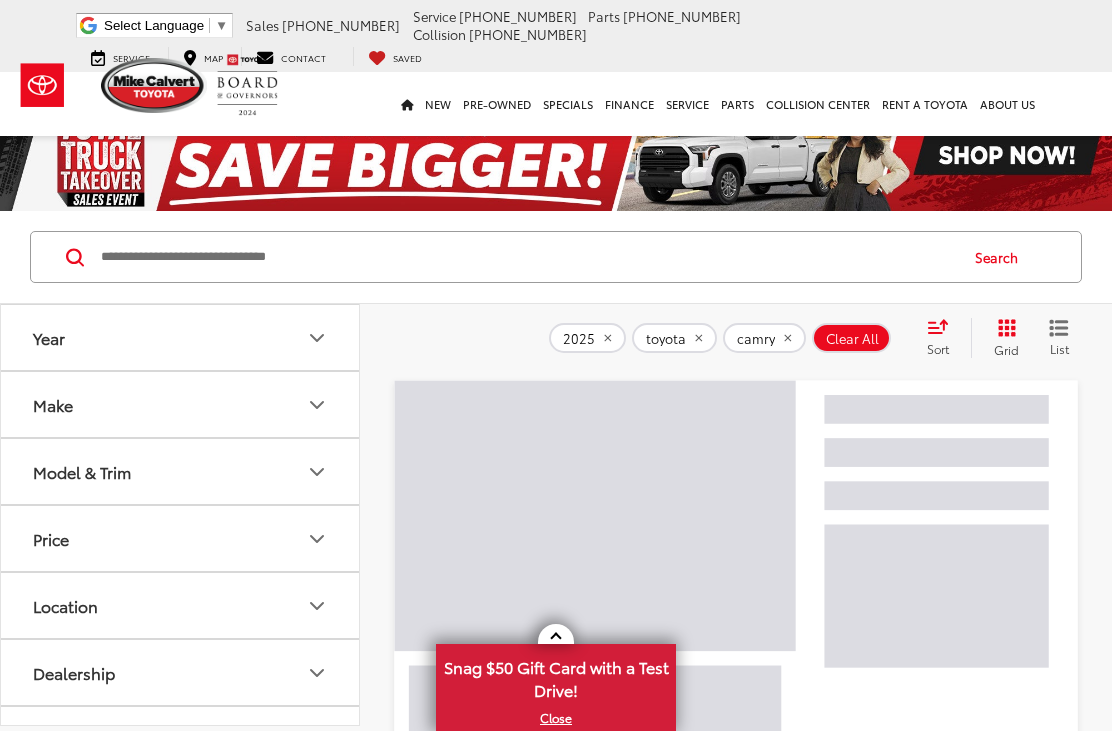 scroll, scrollTop: 0, scrollLeft: 0, axis: both 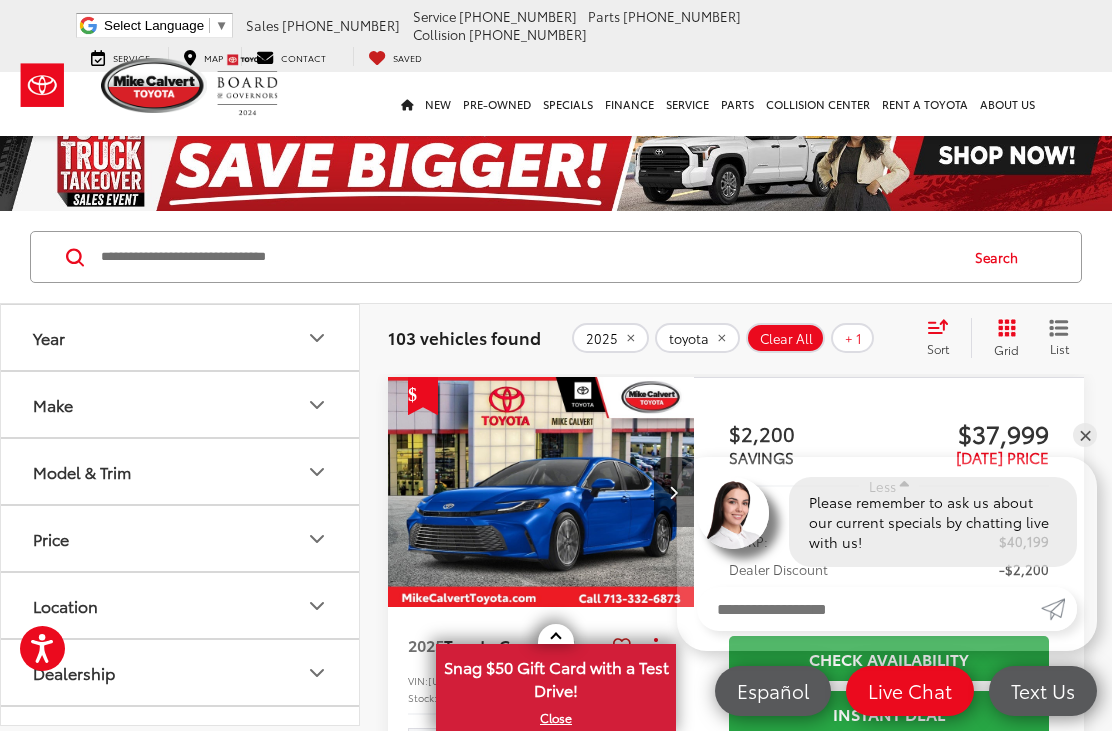 click on "Model & Trim" at bounding box center (181, 471) 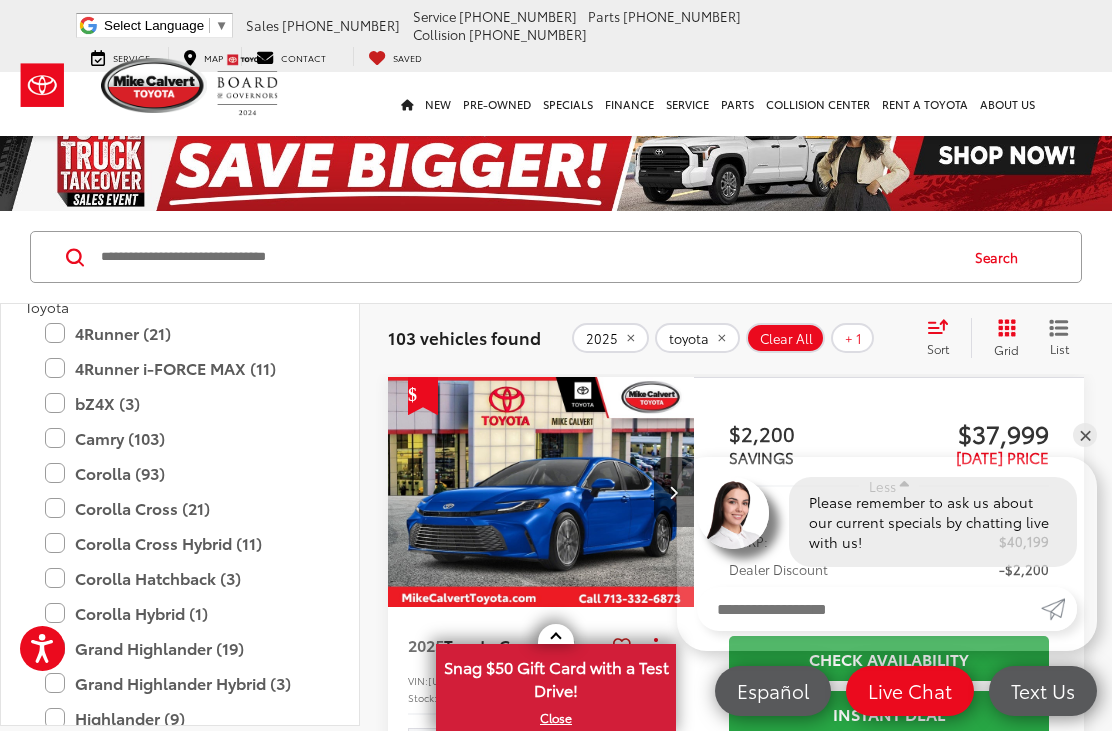 scroll, scrollTop: 87, scrollLeft: 0, axis: vertical 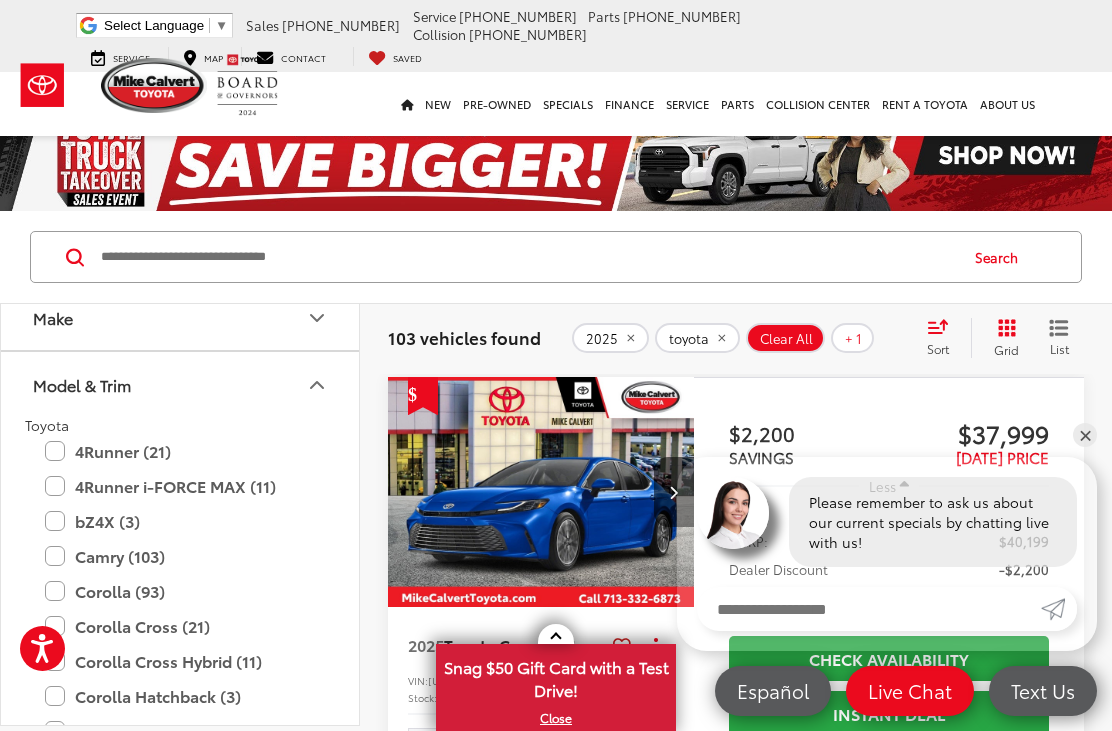 click 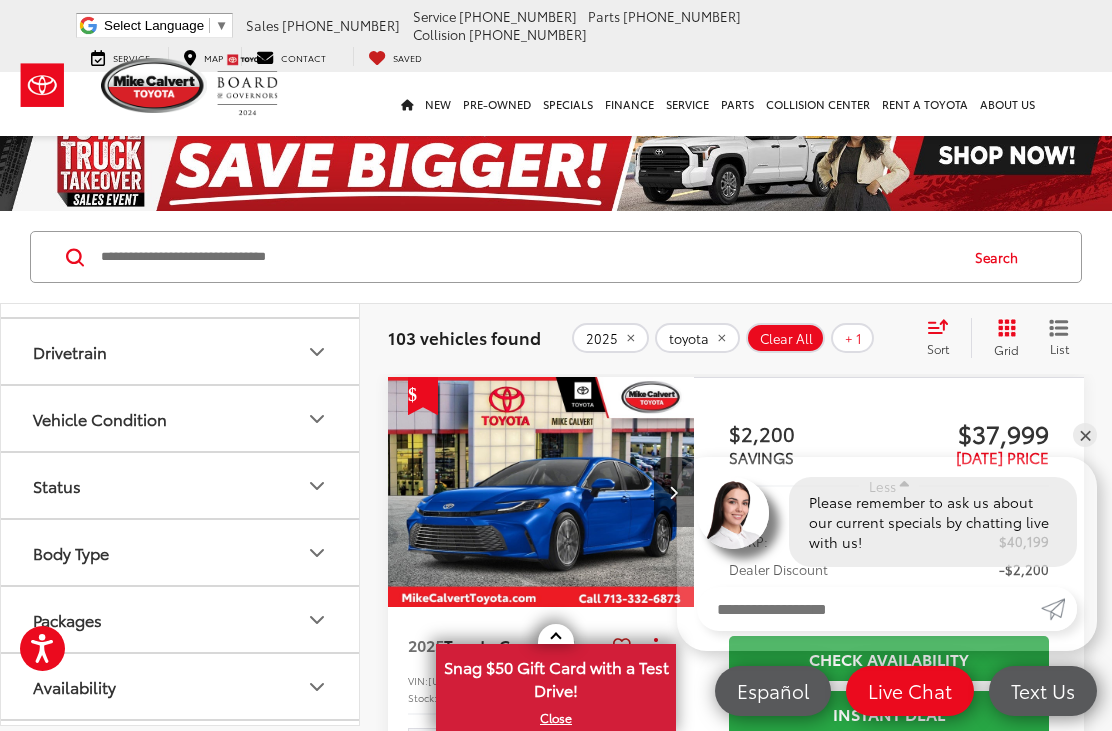 scroll, scrollTop: 654, scrollLeft: 0, axis: vertical 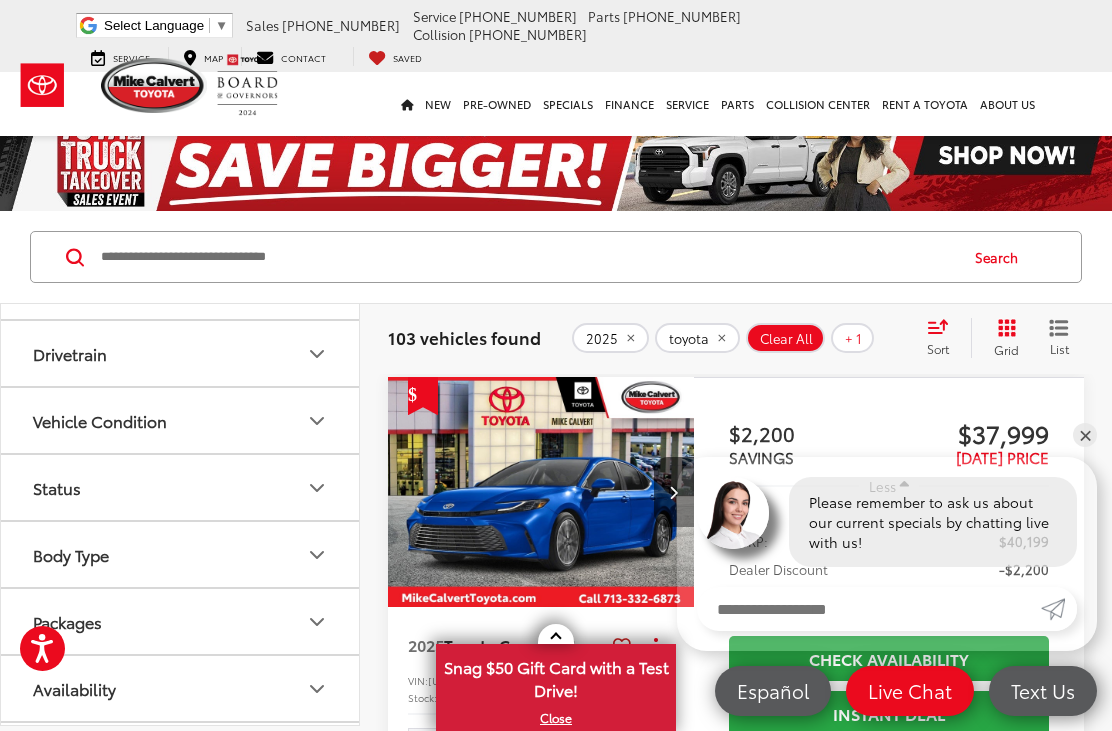 click 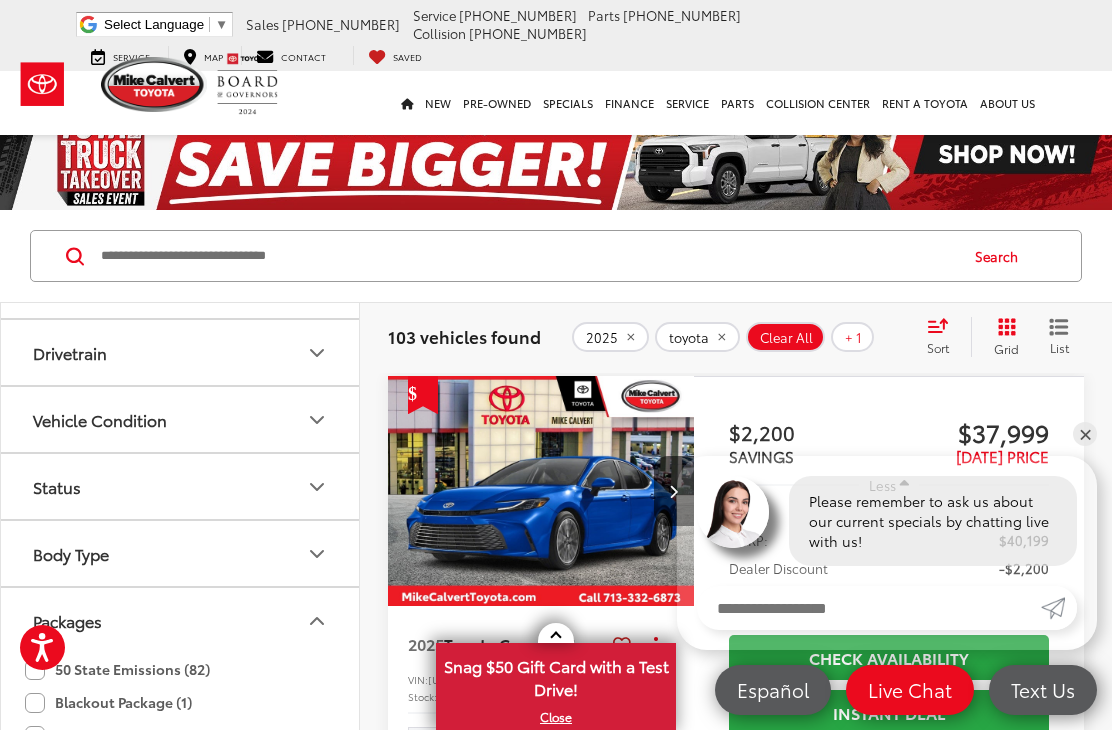 scroll, scrollTop: 279, scrollLeft: 0, axis: vertical 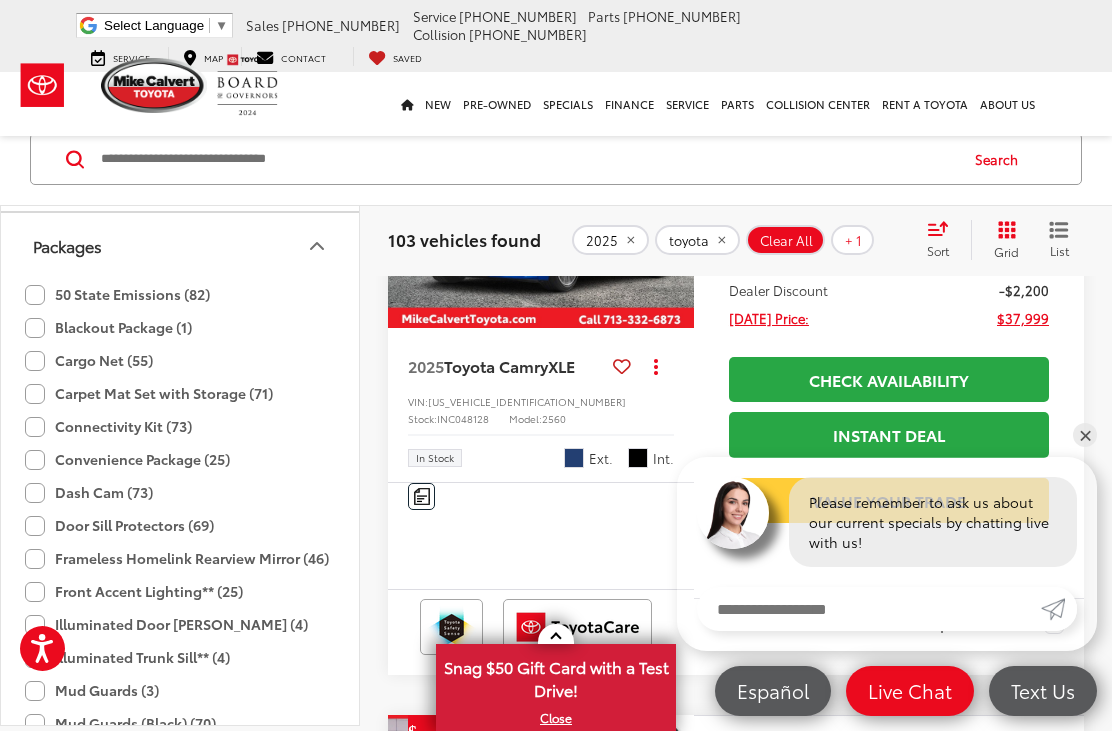click on "Dash Cam (73)" 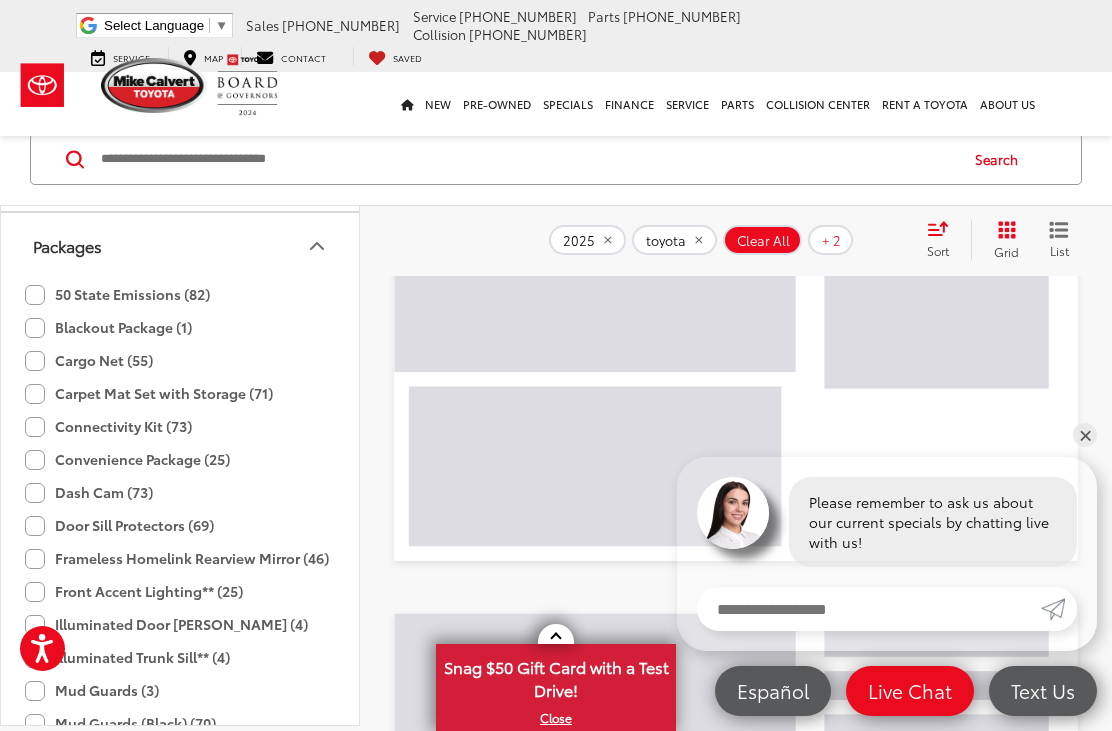 scroll, scrollTop: 98, scrollLeft: 0, axis: vertical 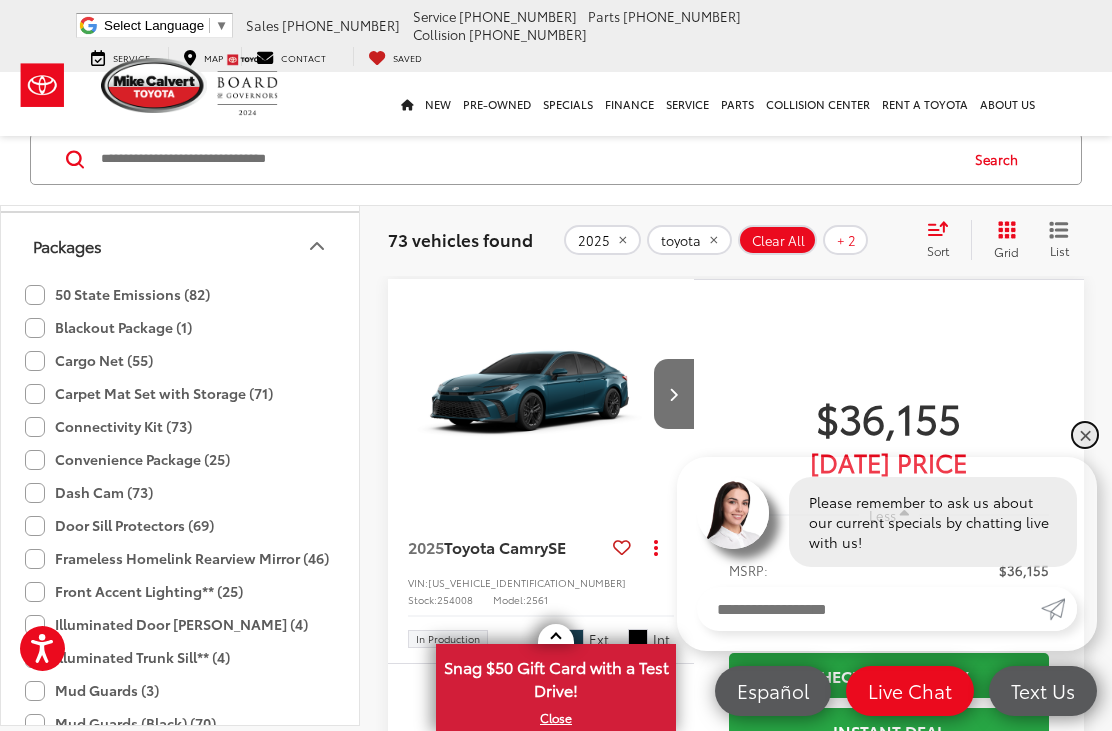 click on "✕" at bounding box center [1085, 435] 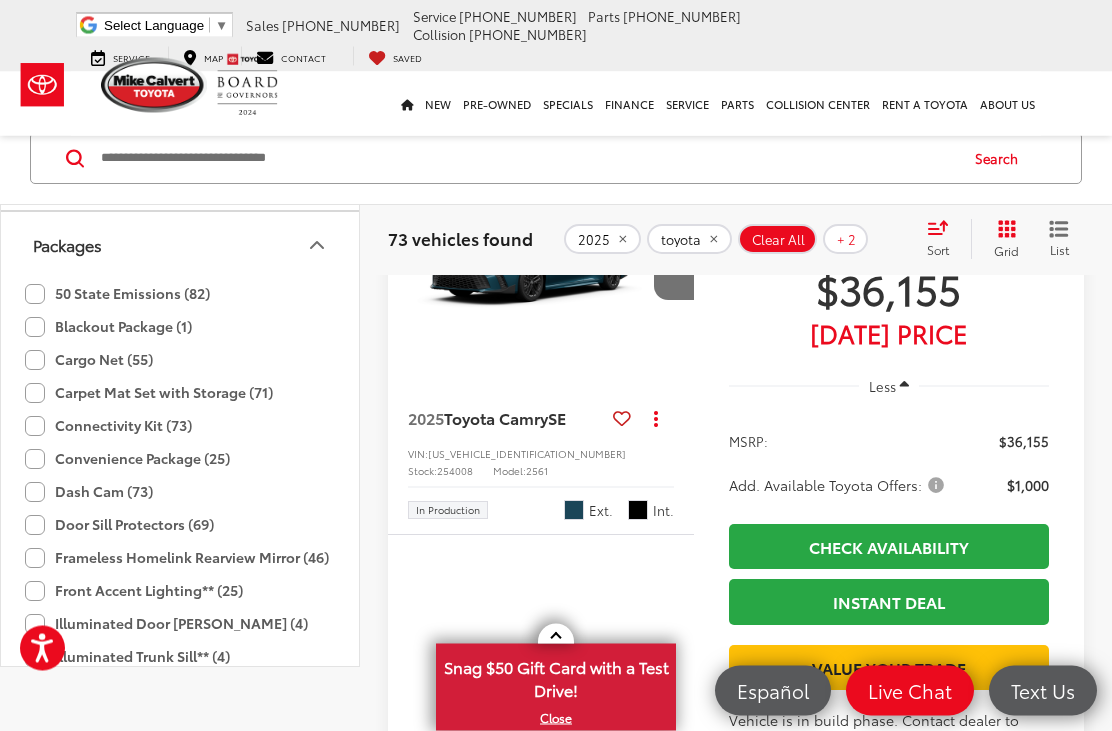 scroll, scrollTop: 0, scrollLeft: 0, axis: both 